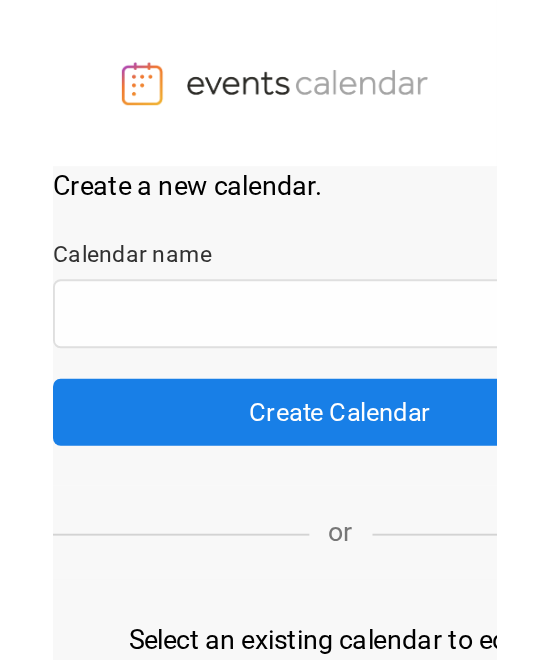 scroll, scrollTop: 0, scrollLeft: 0, axis: both 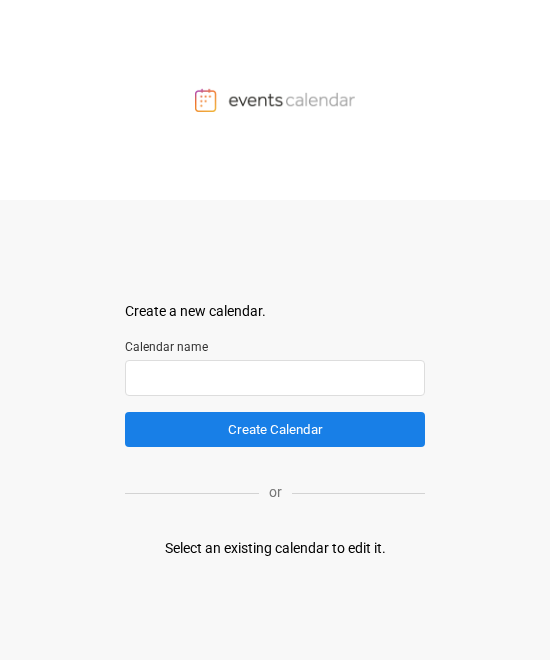 click at bounding box center (275, 378) 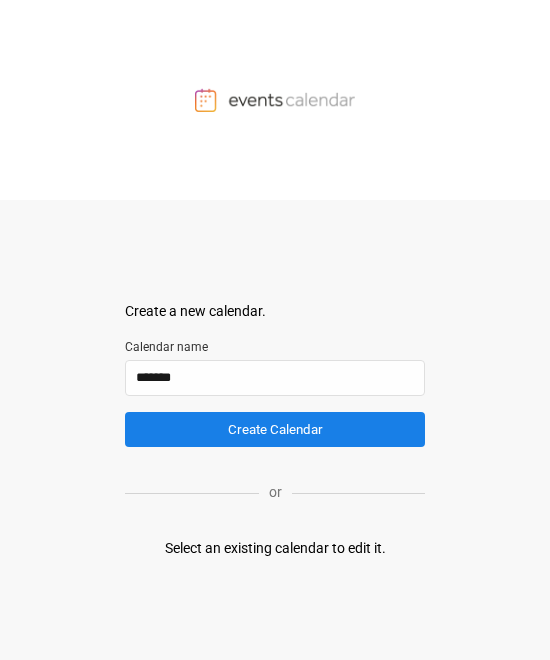 type on "*******" 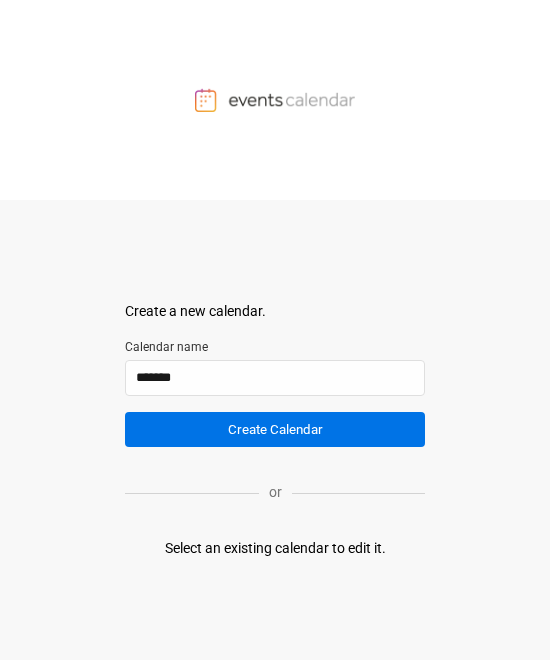 click on "Create Calendar" at bounding box center [275, 429] 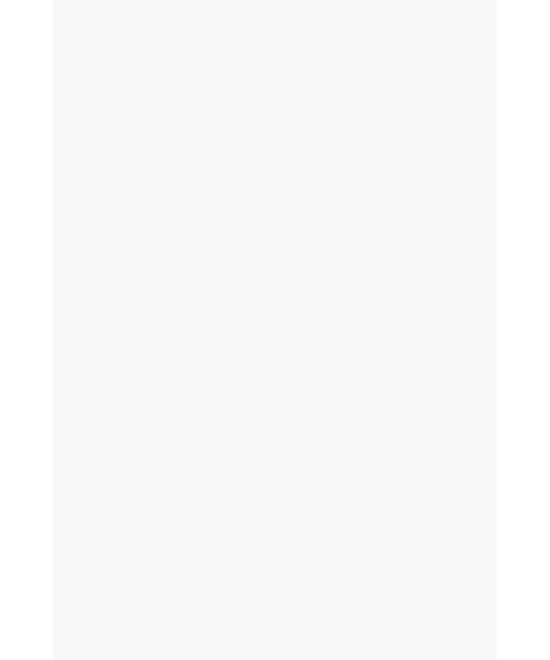 scroll, scrollTop: 0, scrollLeft: 0, axis: both 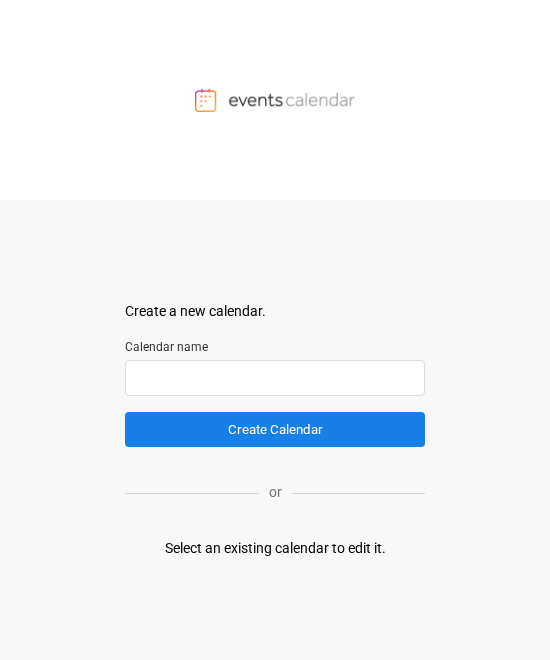 click at bounding box center [275, 378] 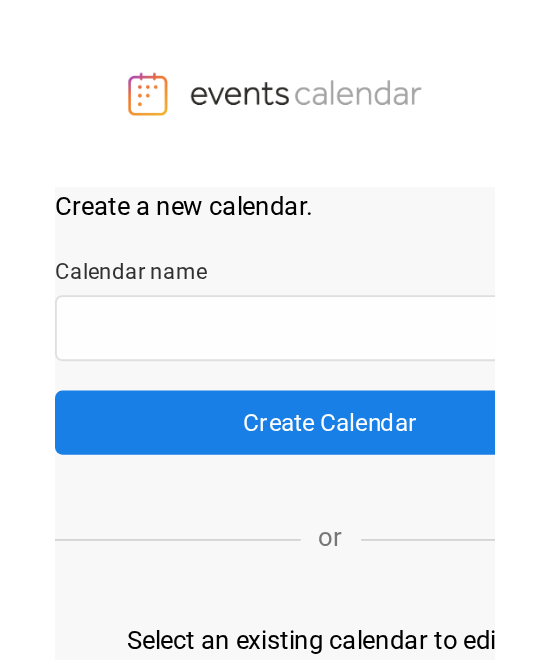 scroll, scrollTop: 0, scrollLeft: 0, axis: both 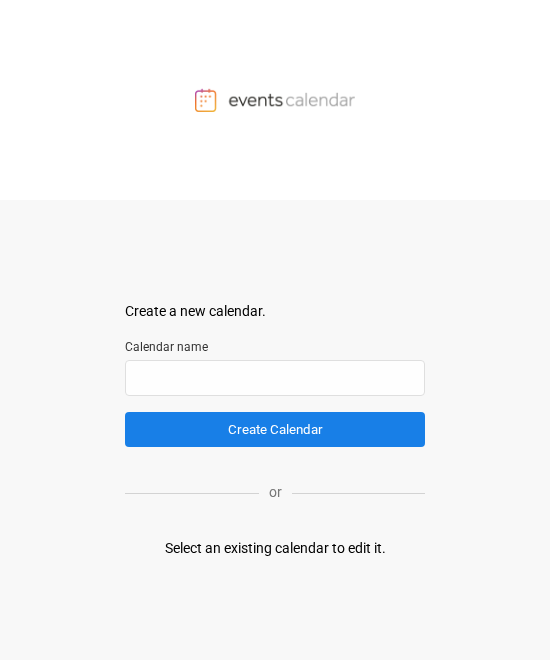 click on "Select an existing calendar to edit it." at bounding box center [275, 548] 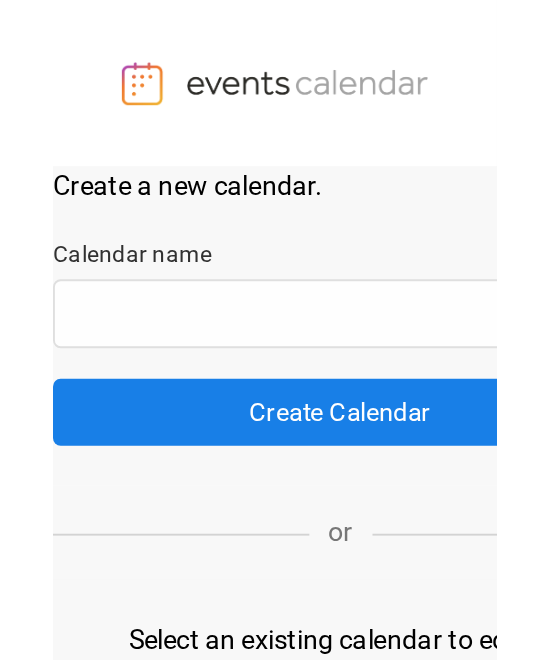 scroll, scrollTop: 0, scrollLeft: 0, axis: both 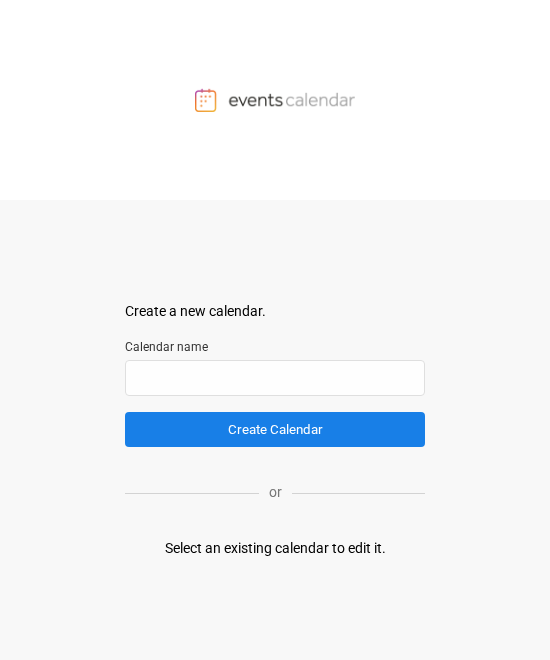 click at bounding box center (275, 100) 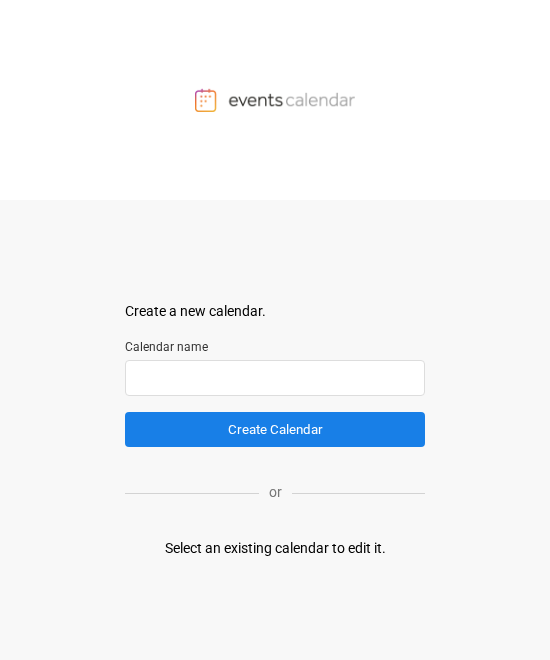 click at bounding box center [275, 378] 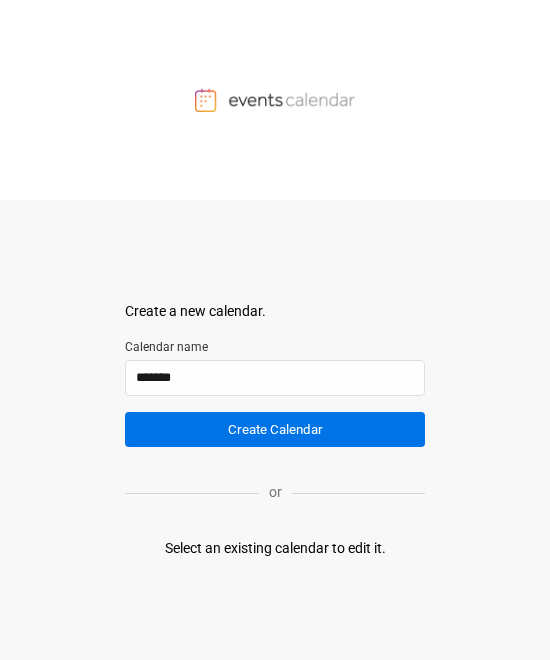 type on "*******" 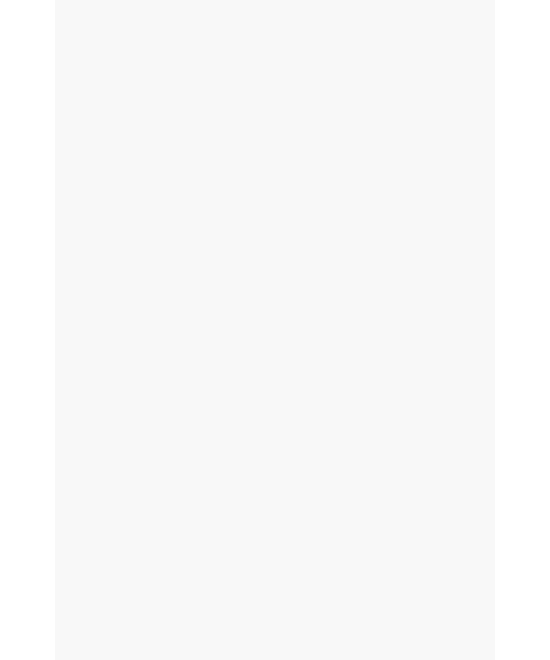 scroll, scrollTop: 0, scrollLeft: 0, axis: both 